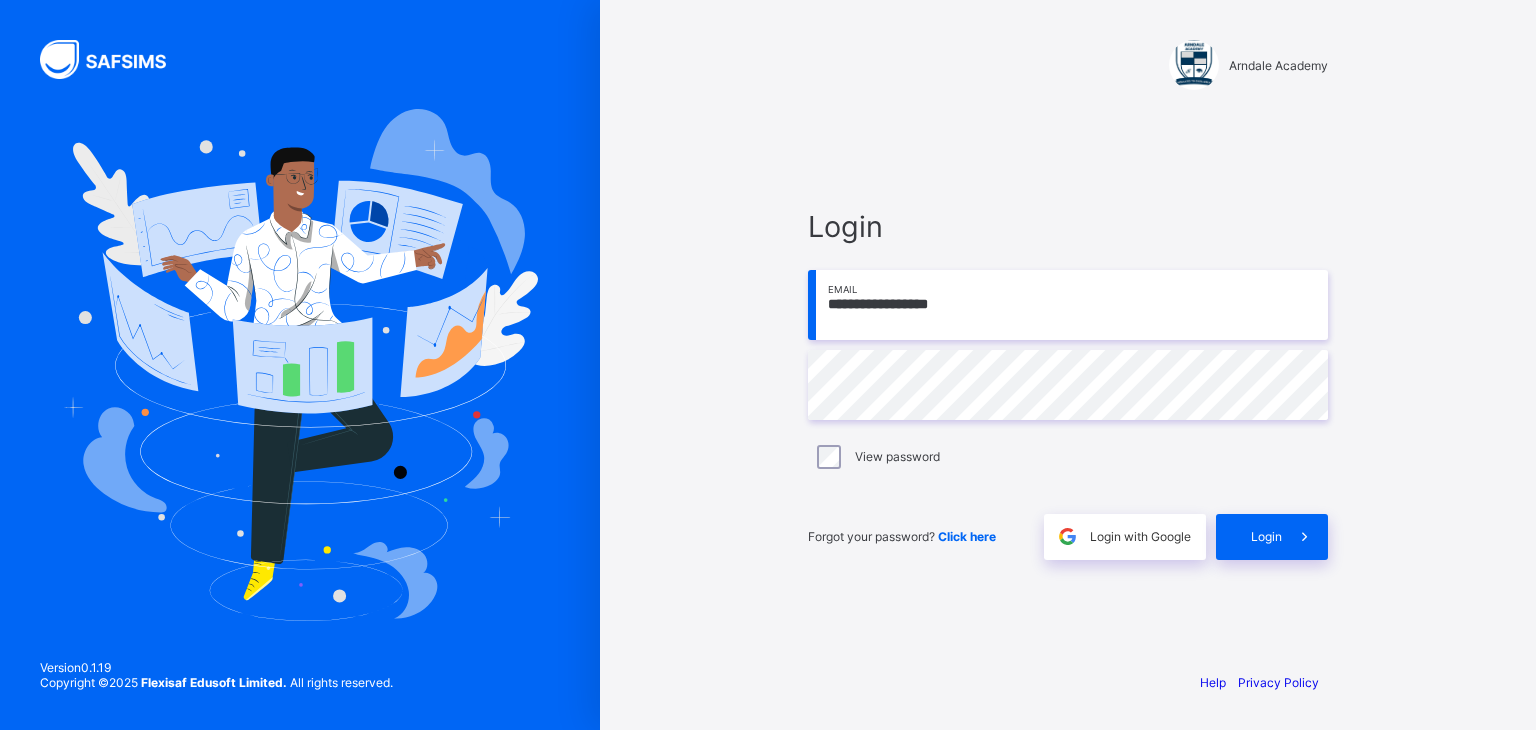 scroll, scrollTop: 0, scrollLeft: 0, axis: both 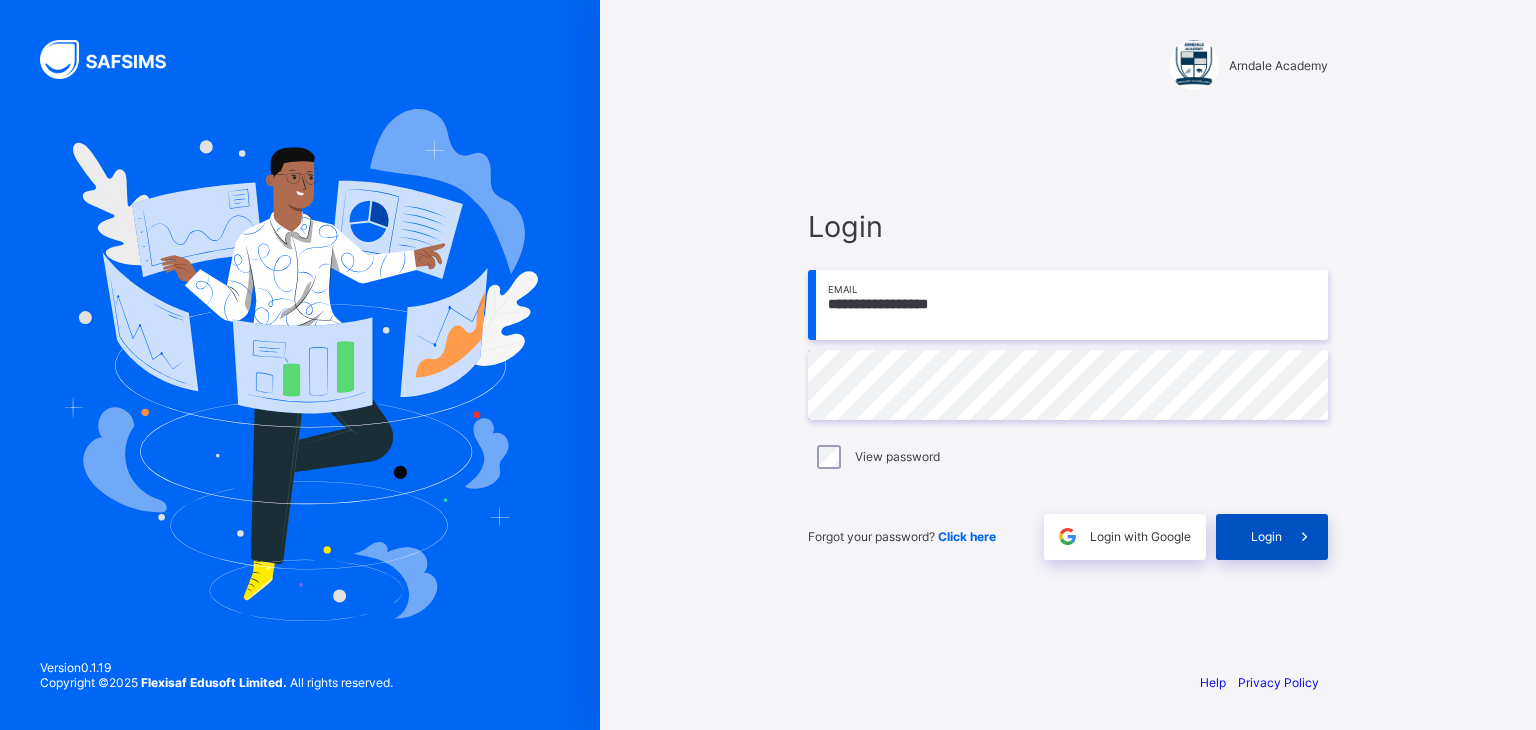 click on "Login" at bounding box center (1266, 536) 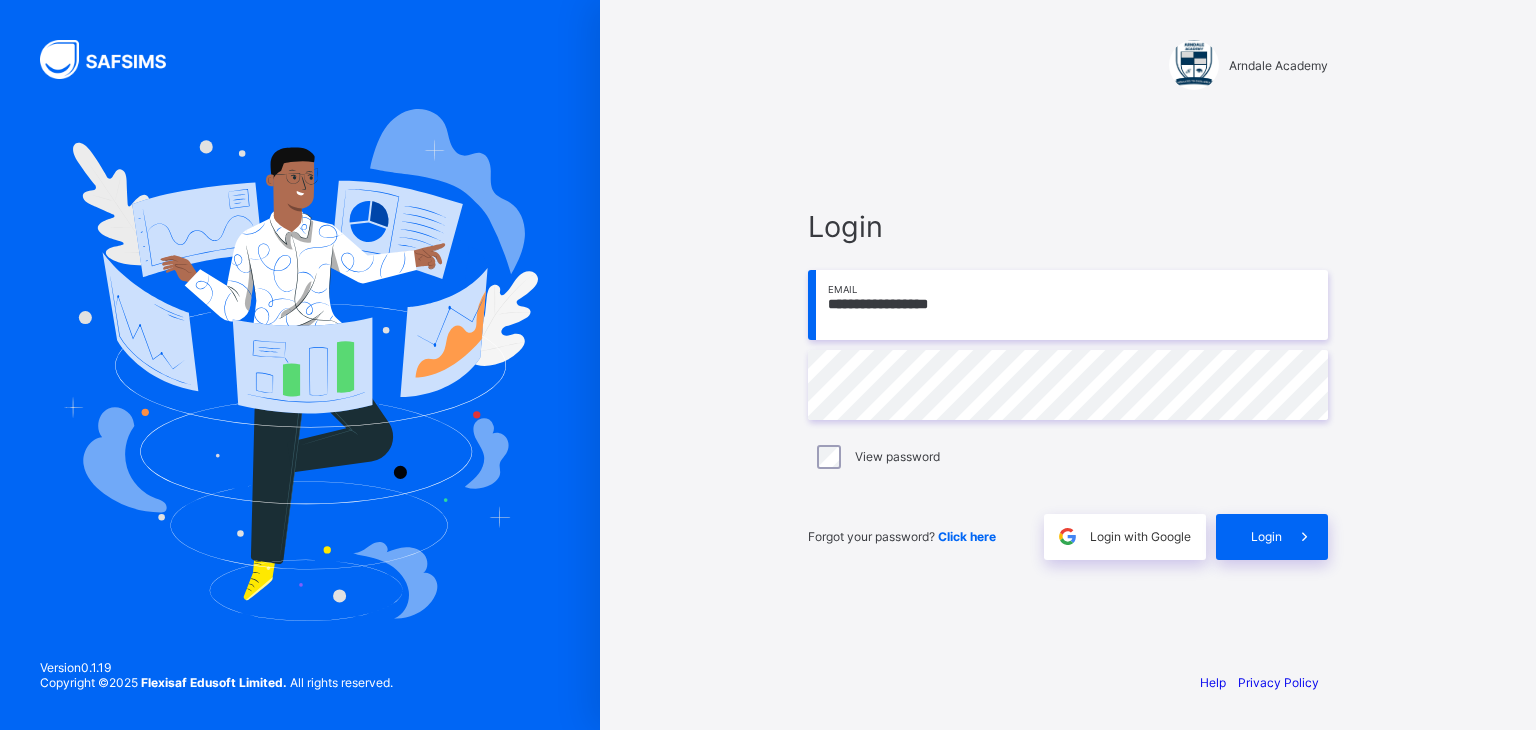 scroll, scrollTop: 0, scrollLeft: 0, axis: both 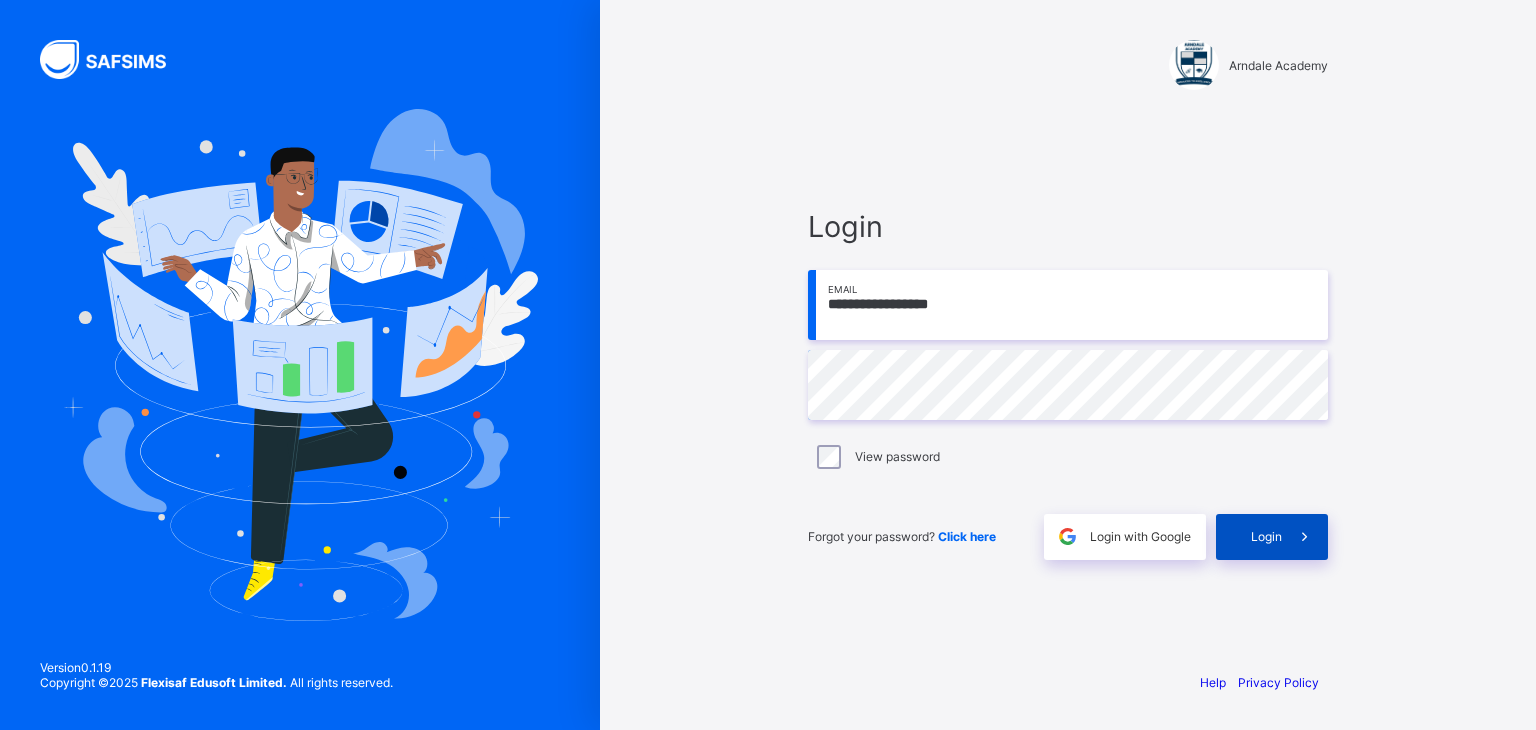 click on "Login" at bounding box center (1272, 537) 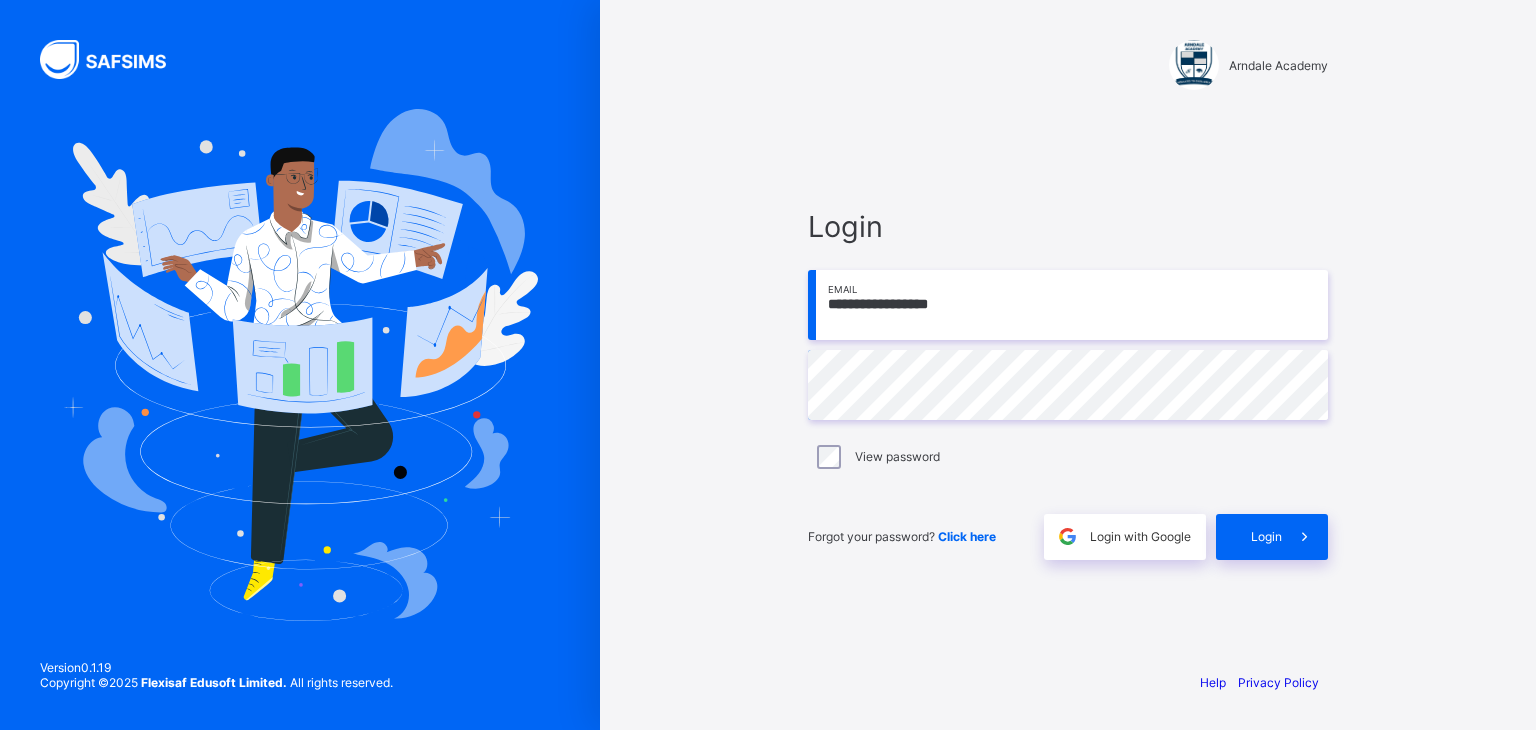 scroll, scrollTop: 0, scrollLeft: 0, axis: both 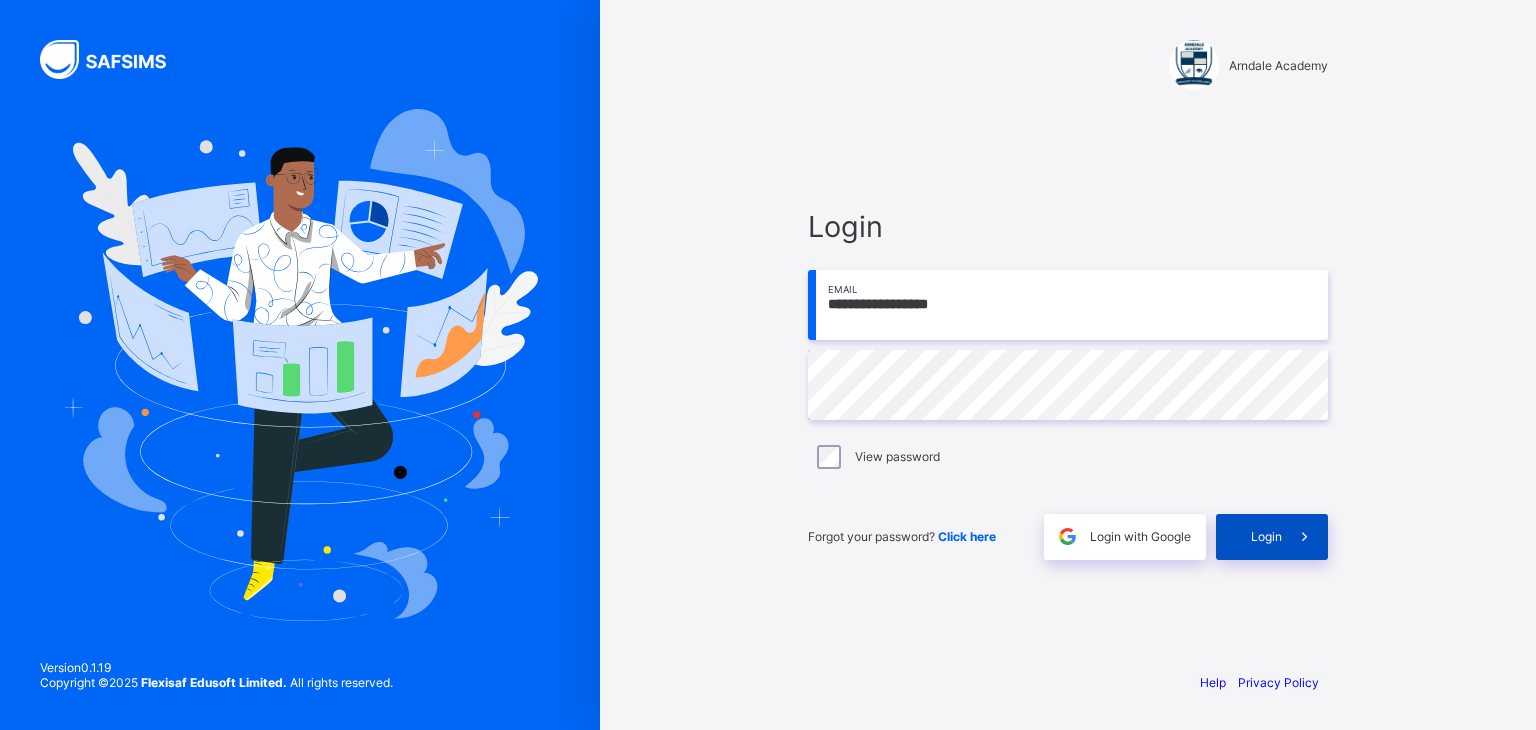 click on "Login" at bounding box center [1266, 536] 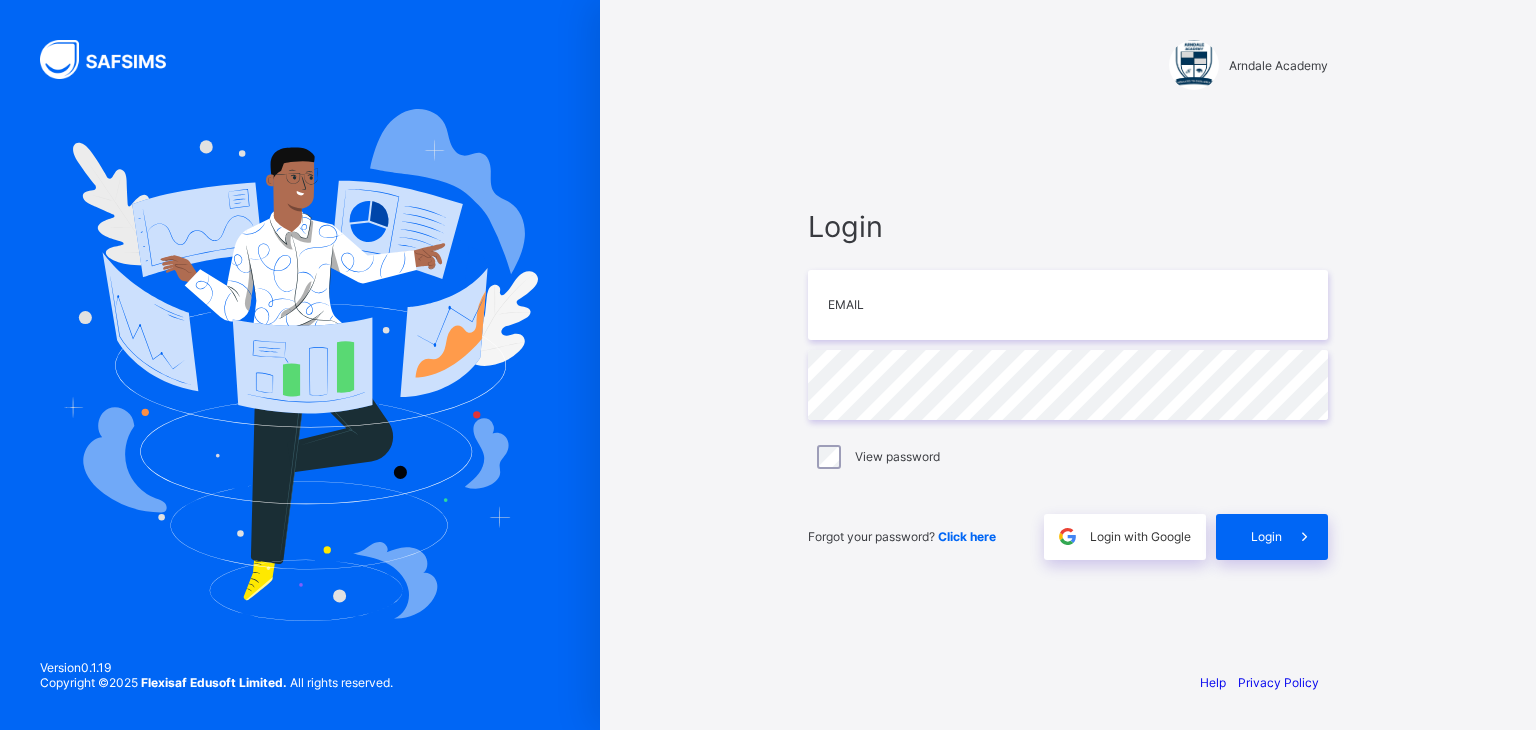 scroll, scrollTop: 0, scrollLeft: 0, axis: both 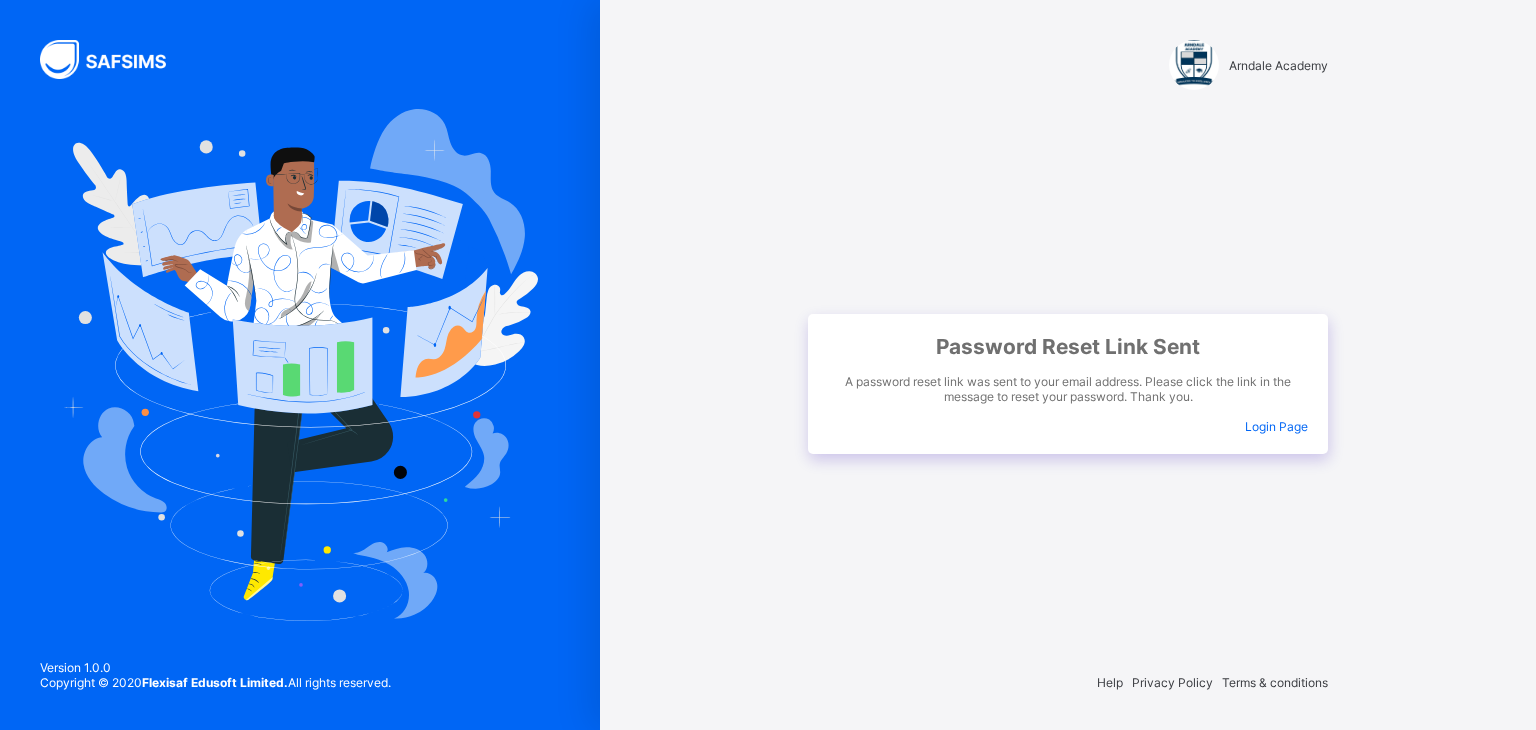 click on "Login Page" at bounding box center [1276, 426] 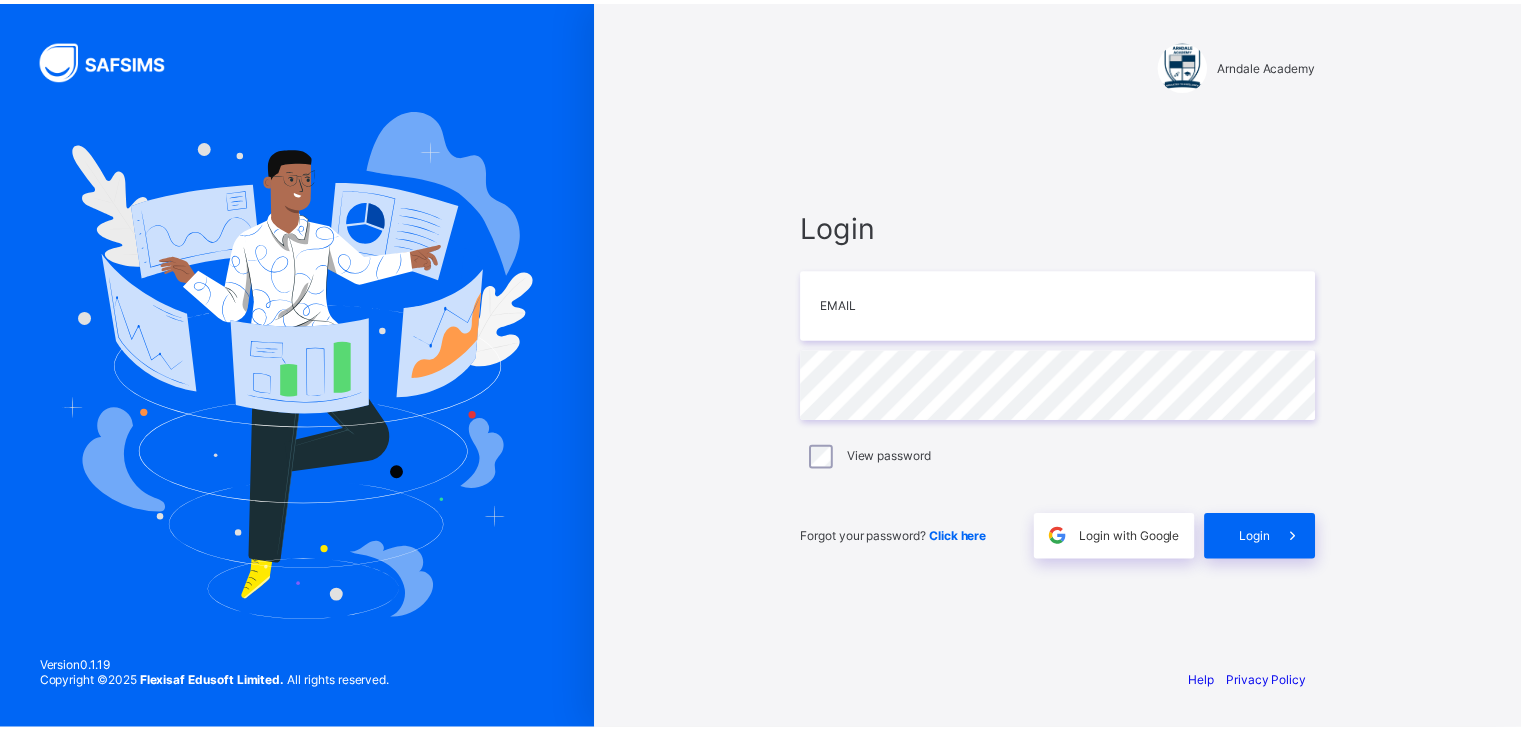 scroll, scrollTop: 0, scrollLeft: 0, axis: both 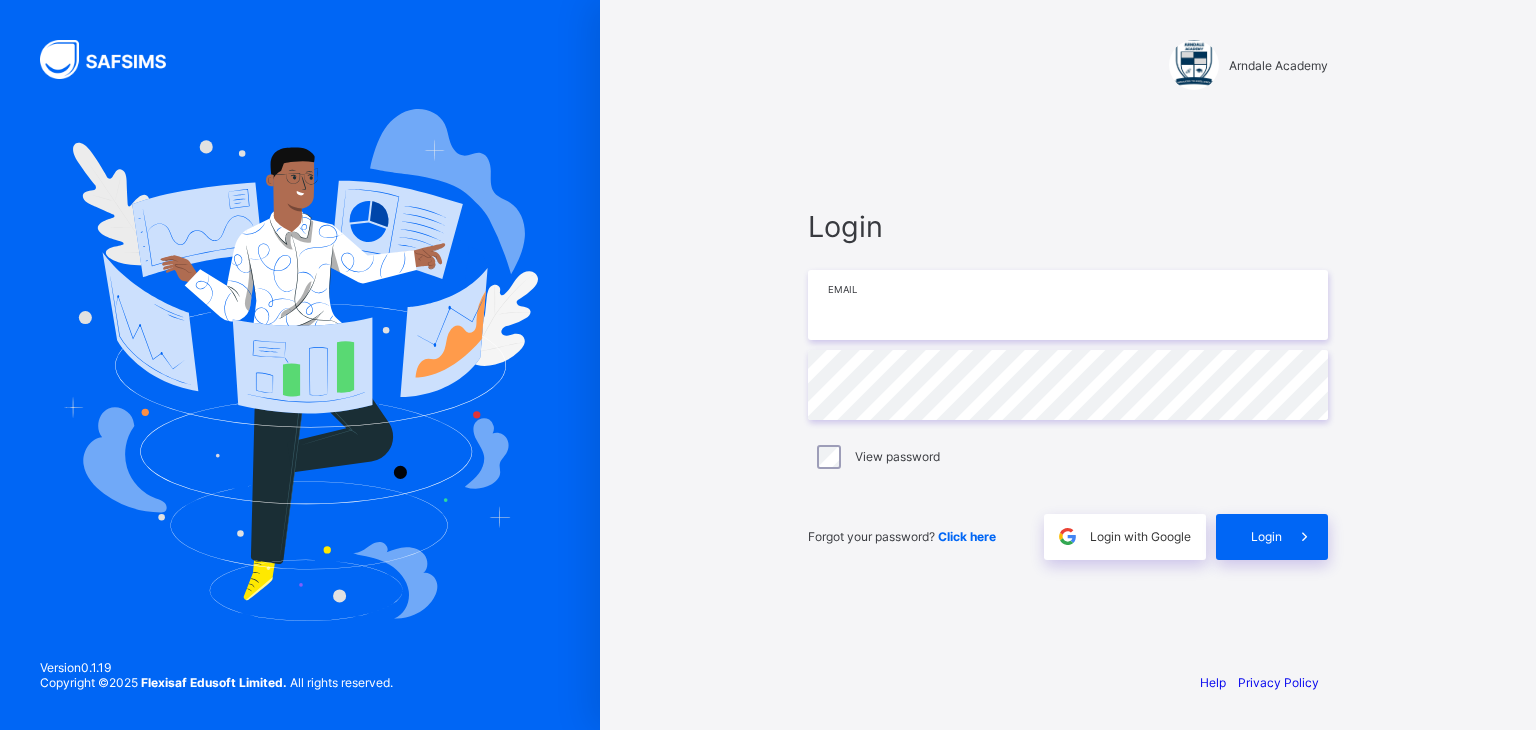 click at bounding box center [1068, 305] 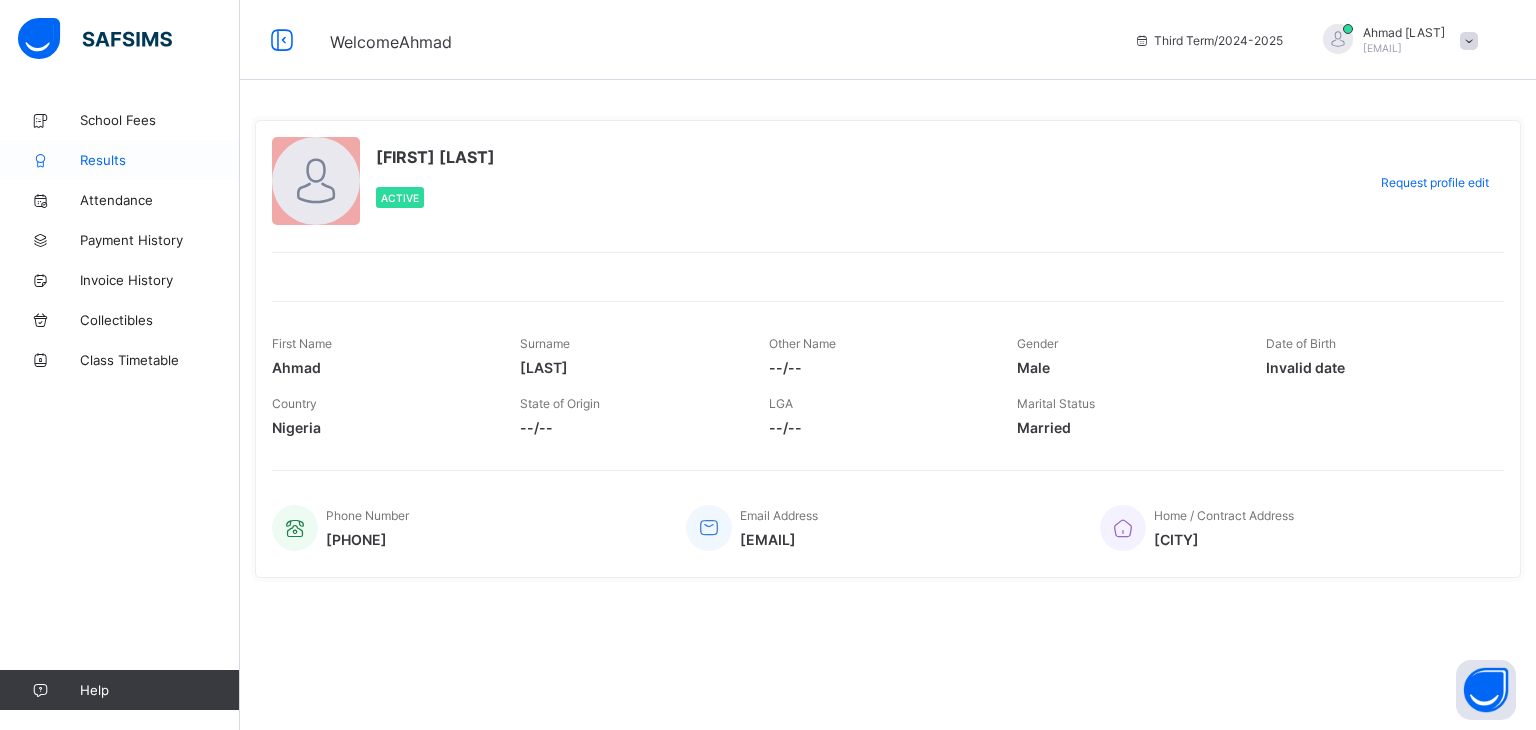 click on "Results" at bounding box center [160, 160] 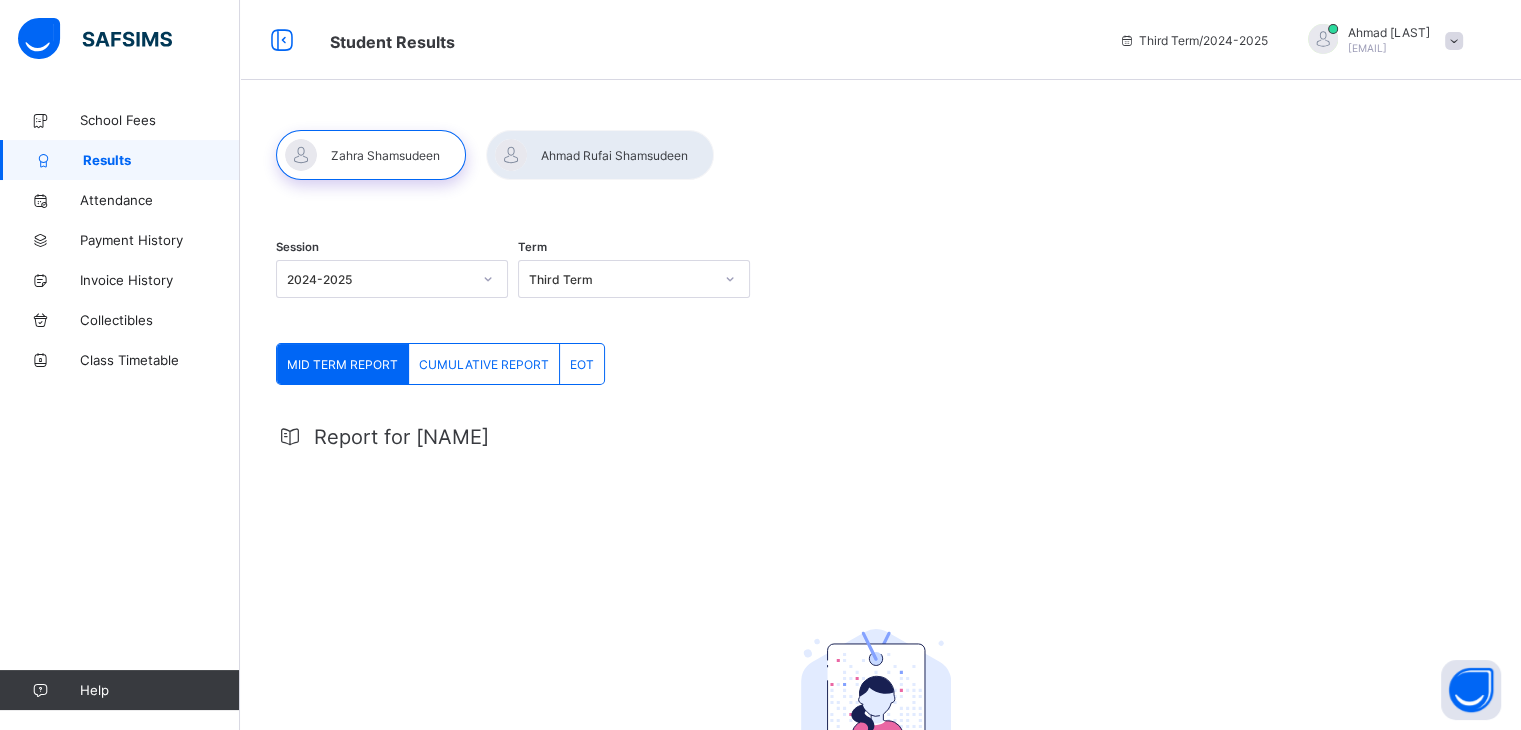 click on "EOT" at bounding box center [582, 364] 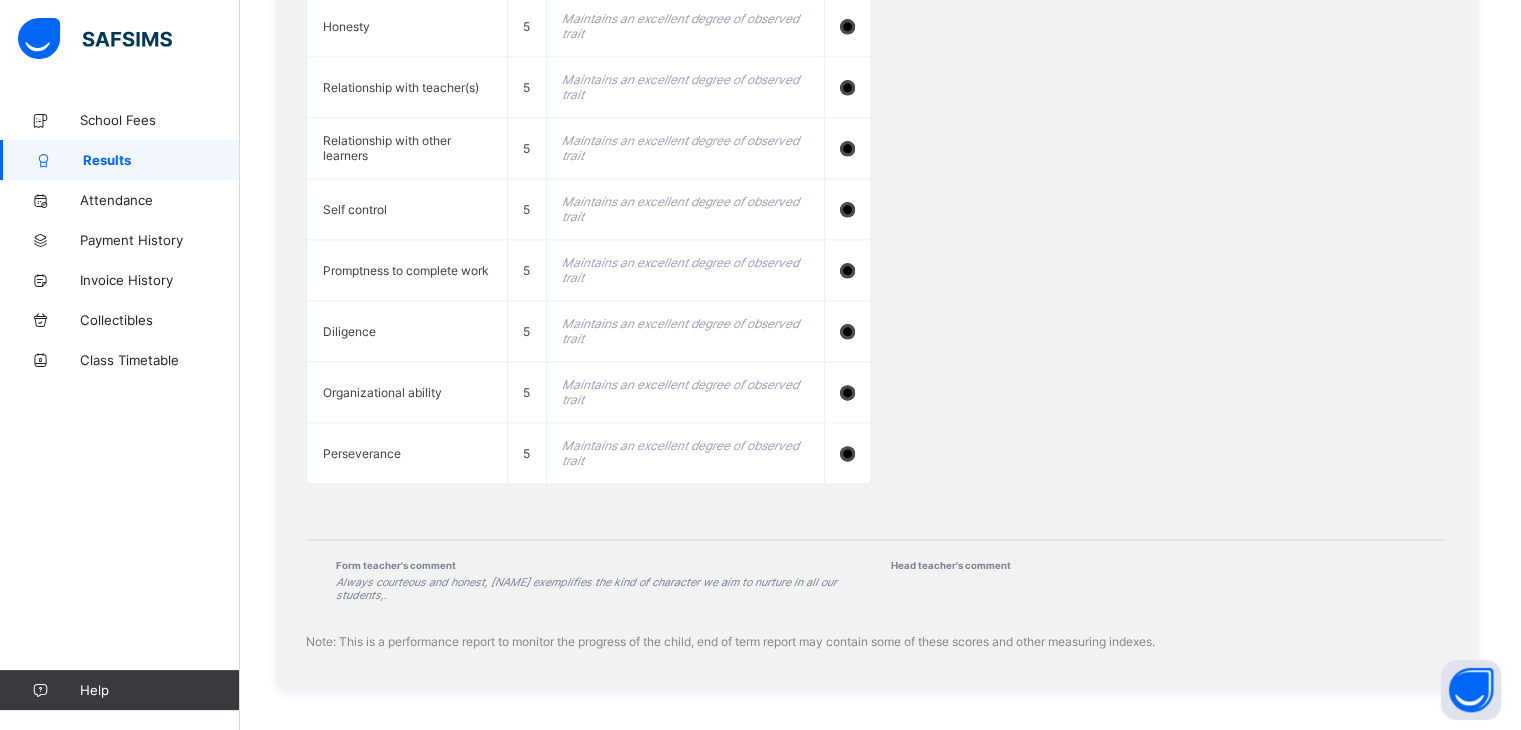 scroll, scrollTop: 1787, scrollLeft: 0, axis: vertical 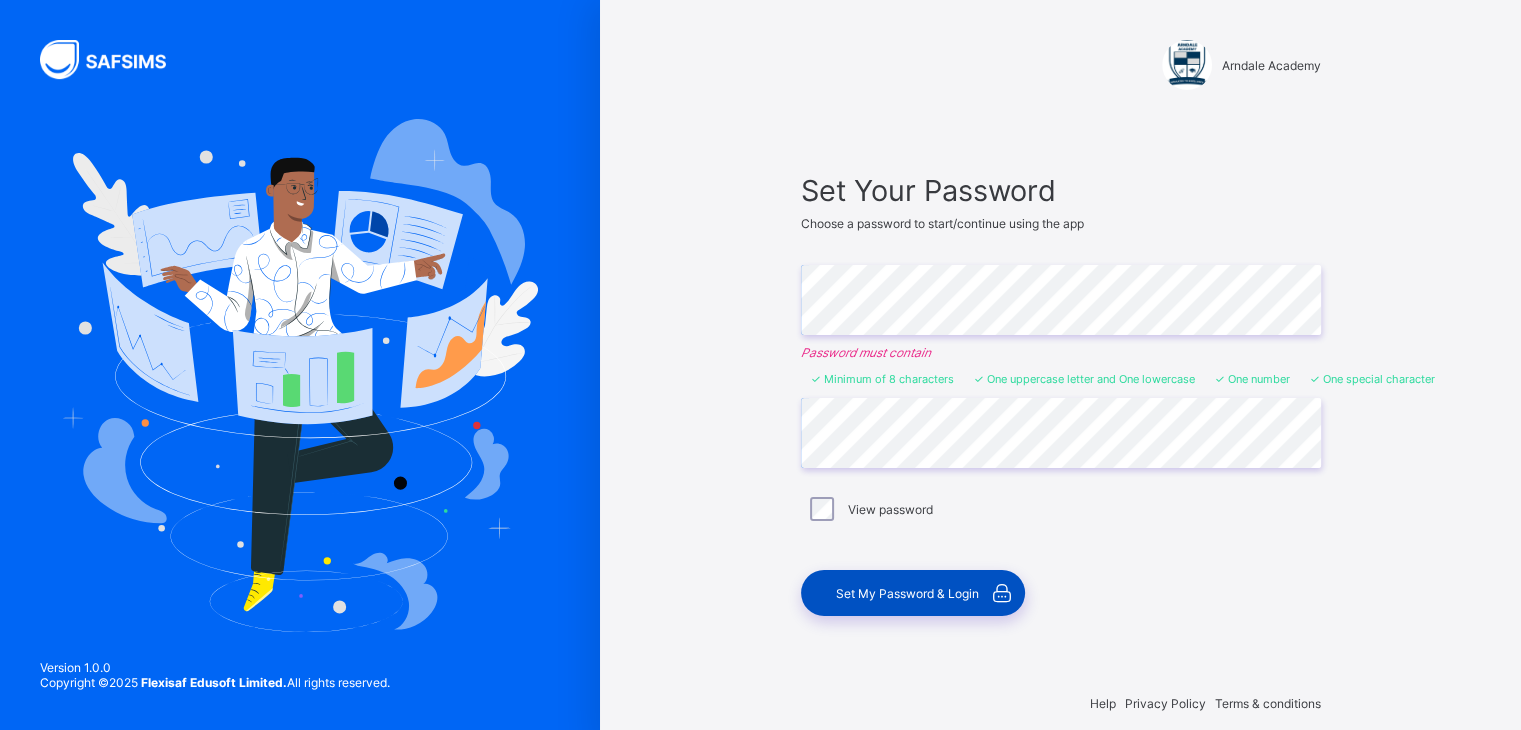 click on "Set My Password & Login" at bounding box center (907, 593) 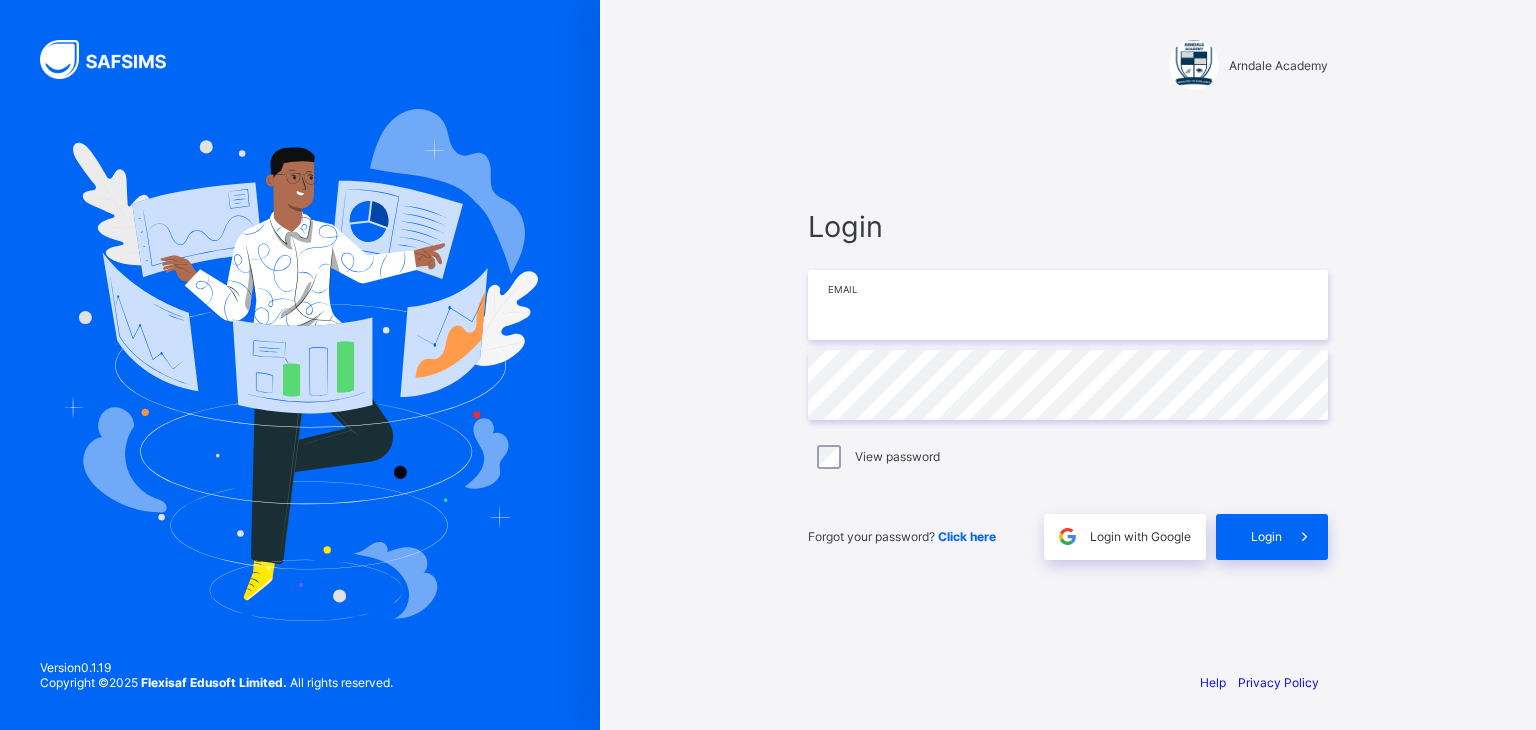 click at bounding box center (1068, 305) 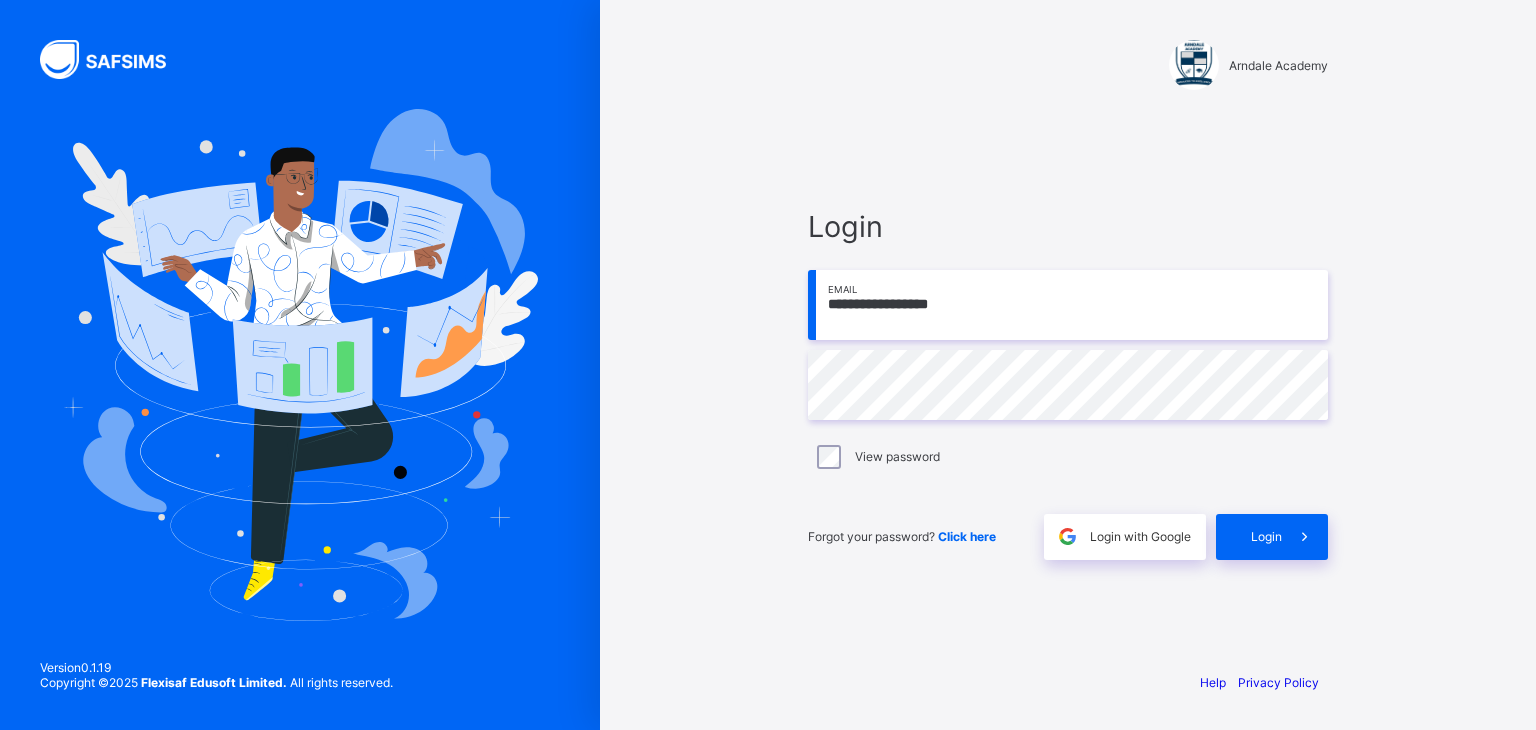click on "**********" at bounding box center [1068, 305] 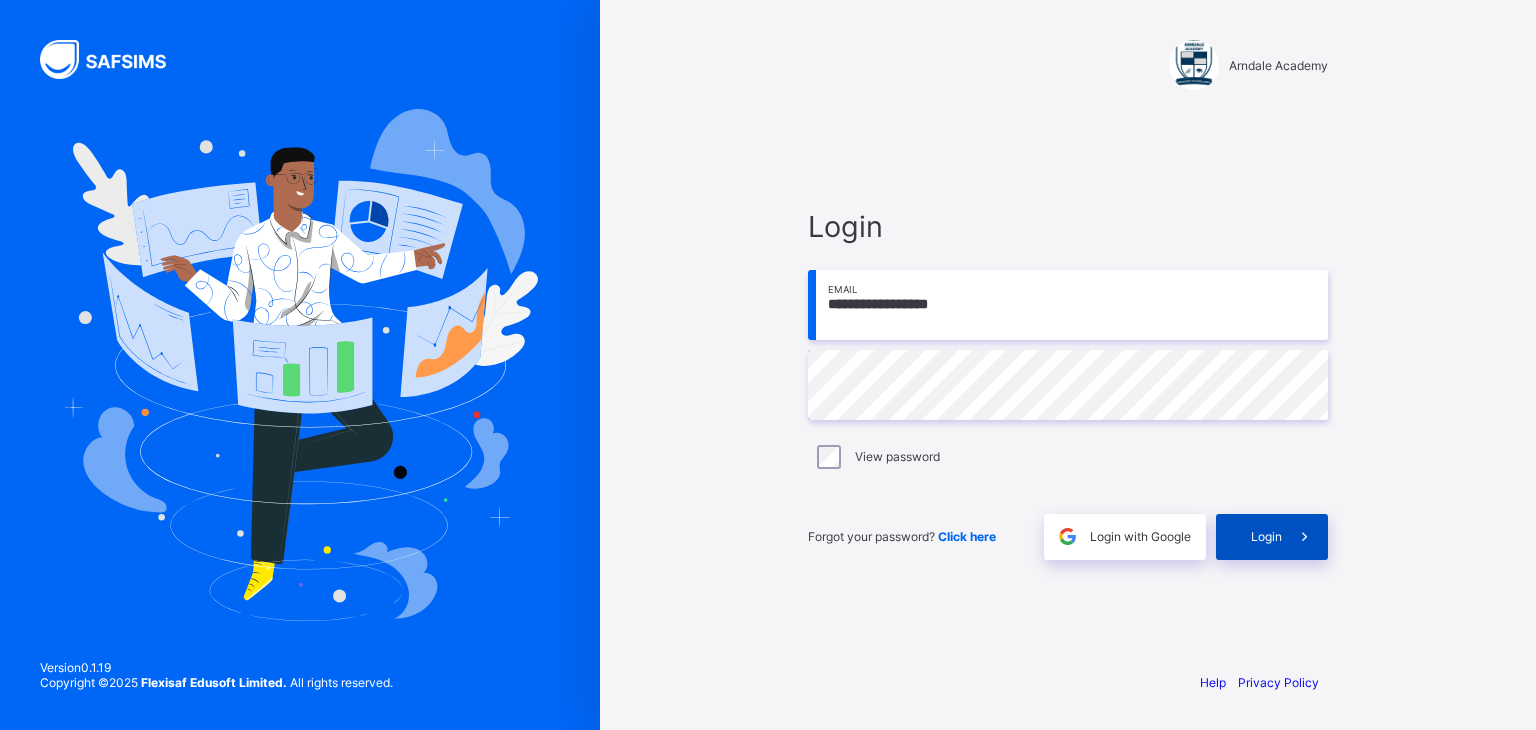 click on "Login" at bounding box center (1272, 537) 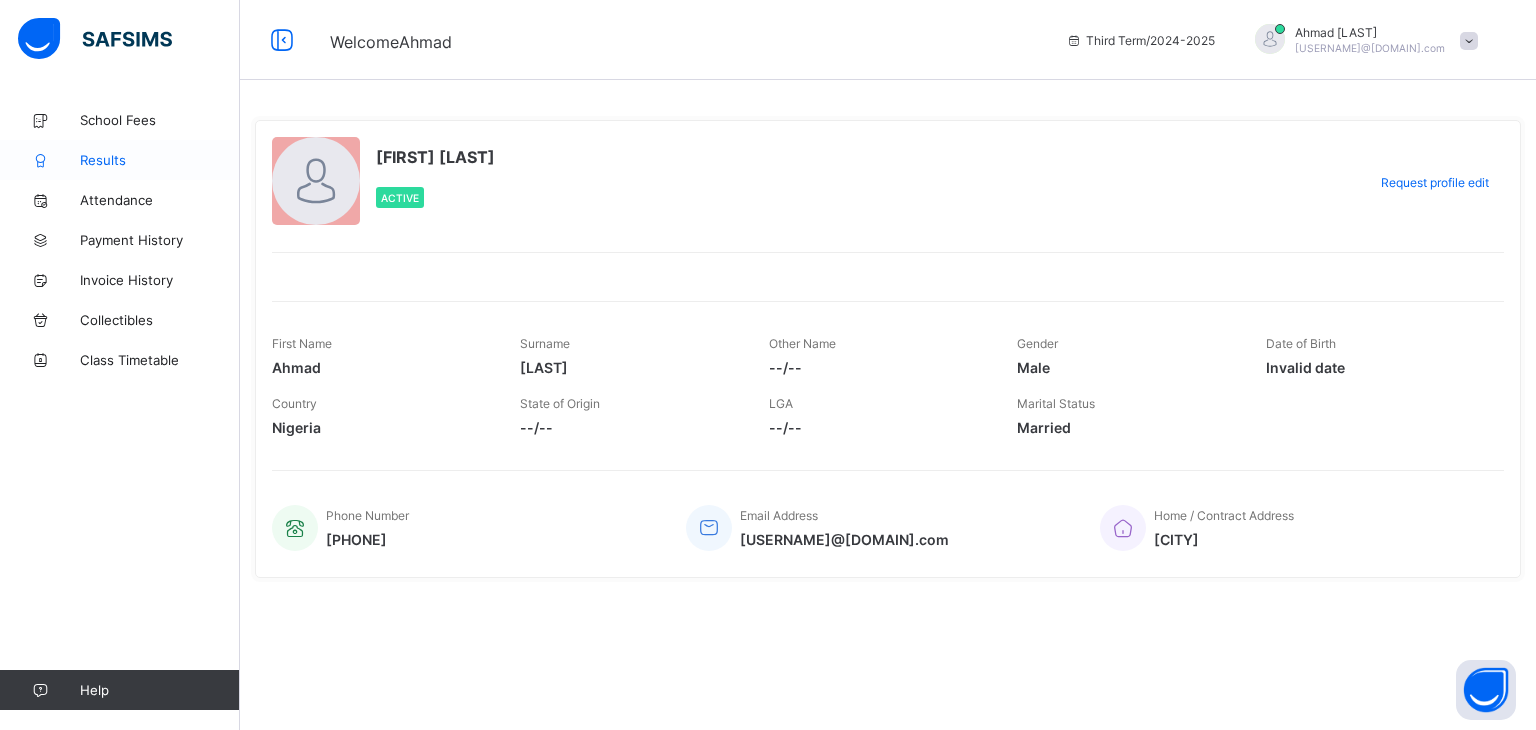 click on "Results" at bounding box center [160, 160] 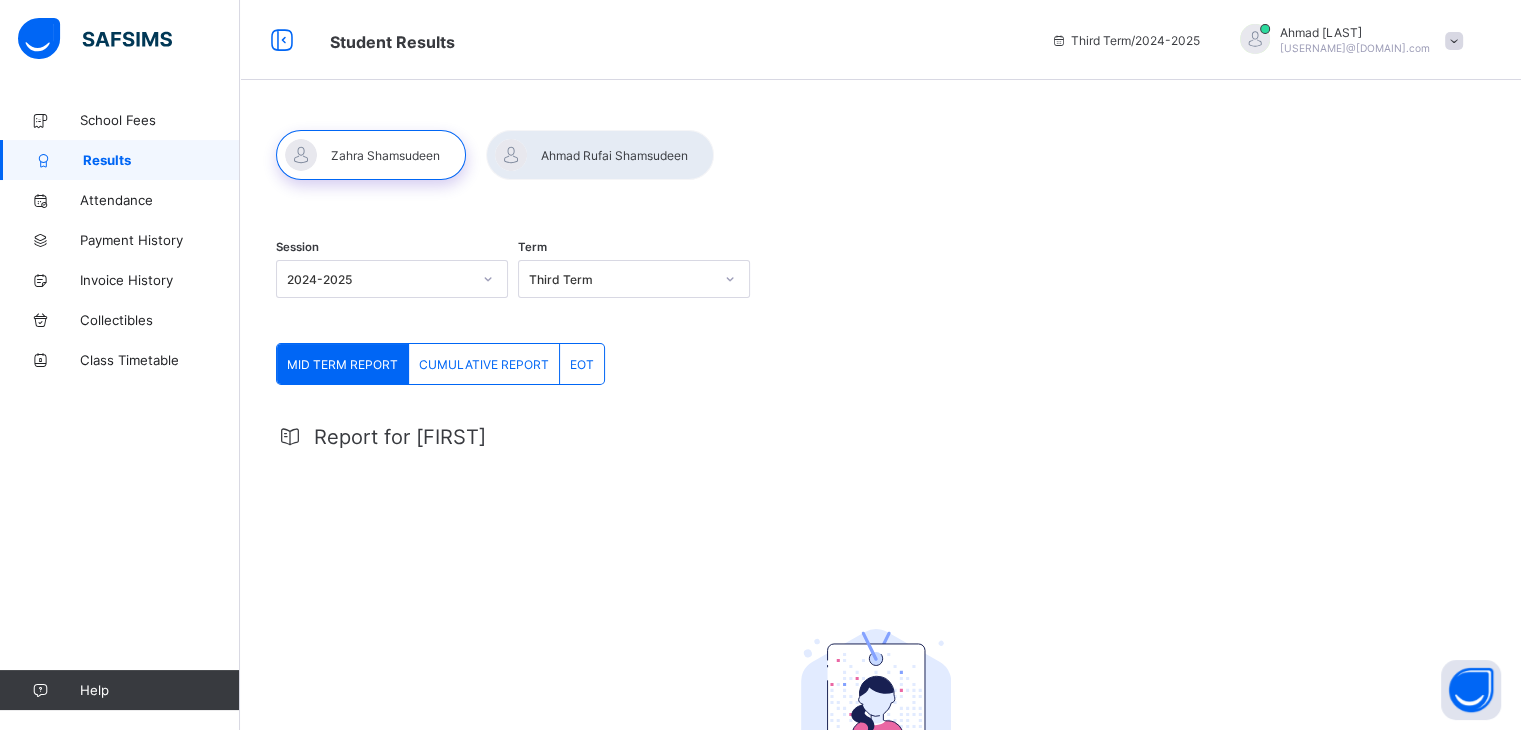 click on "EOT" at bounding box center (582, 364) 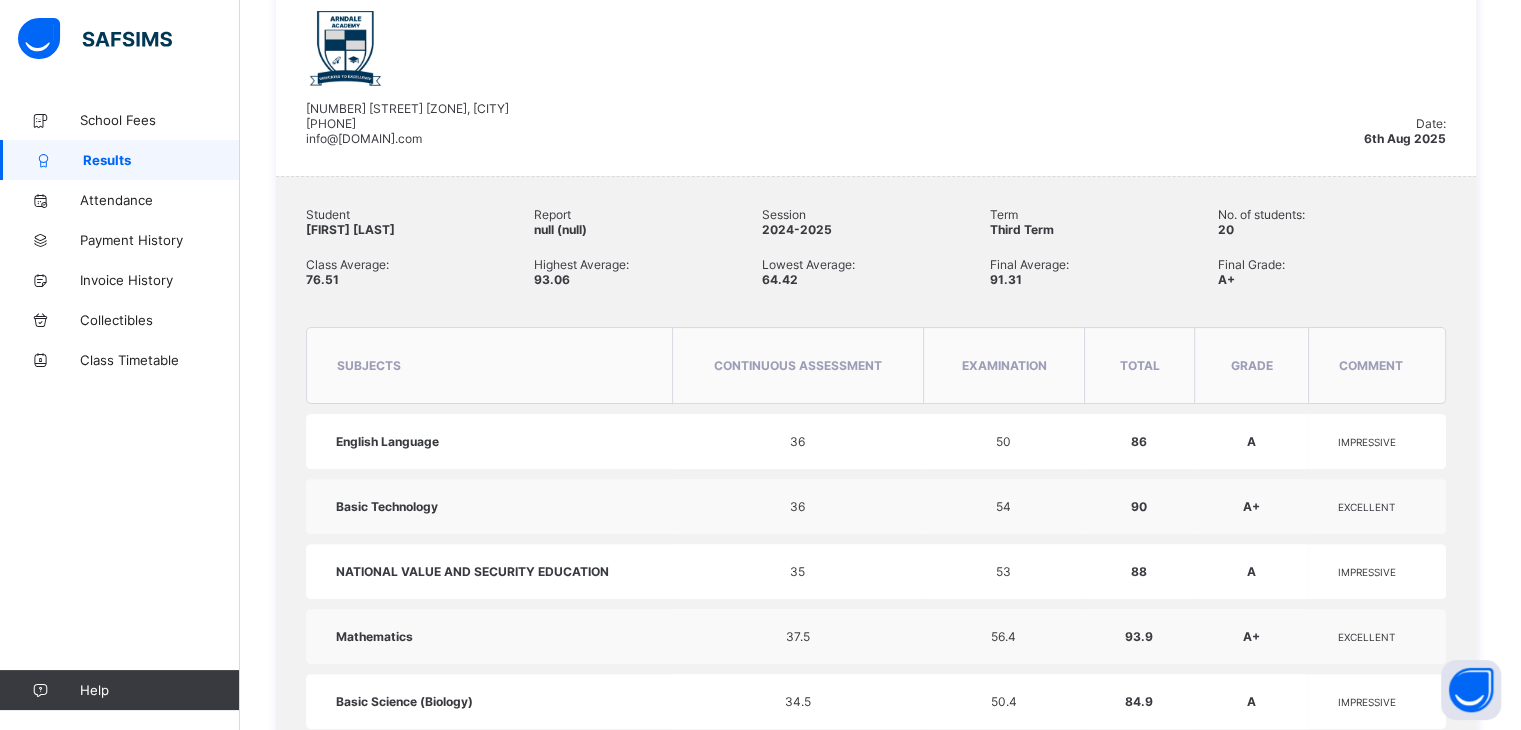 scroll, scrollTop: 500, scrollLeft: 0, axis: vertical 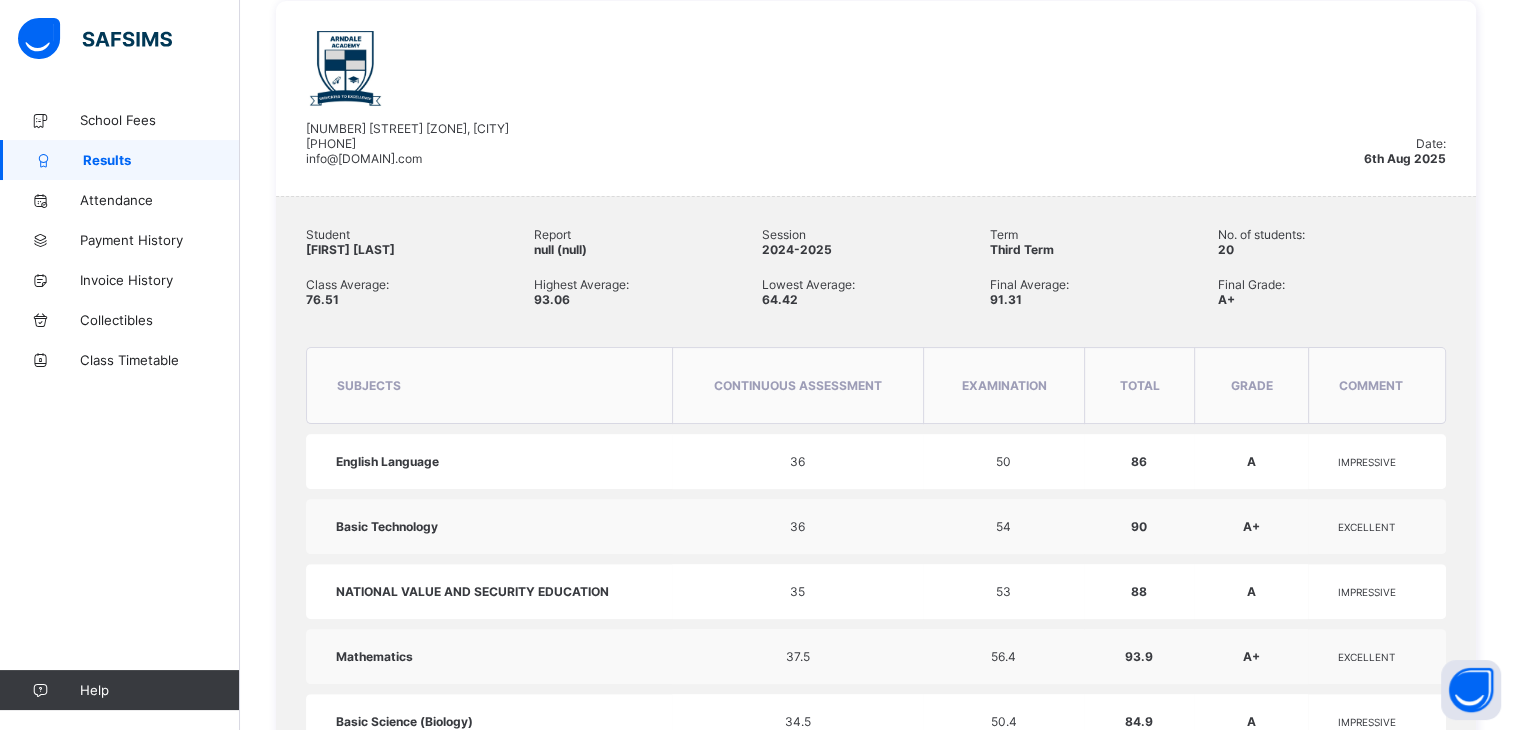 click on "Student Zahra  Shamsudeen Report null (null) Session 2024-2025 Term Third Term No. of students:    20 Class Average:  76.51  Highest Average:  93.06 Lowest Average:  64.42 Final Average:  91.31 Final Grade:  A+" at bounding box center [876, 282] 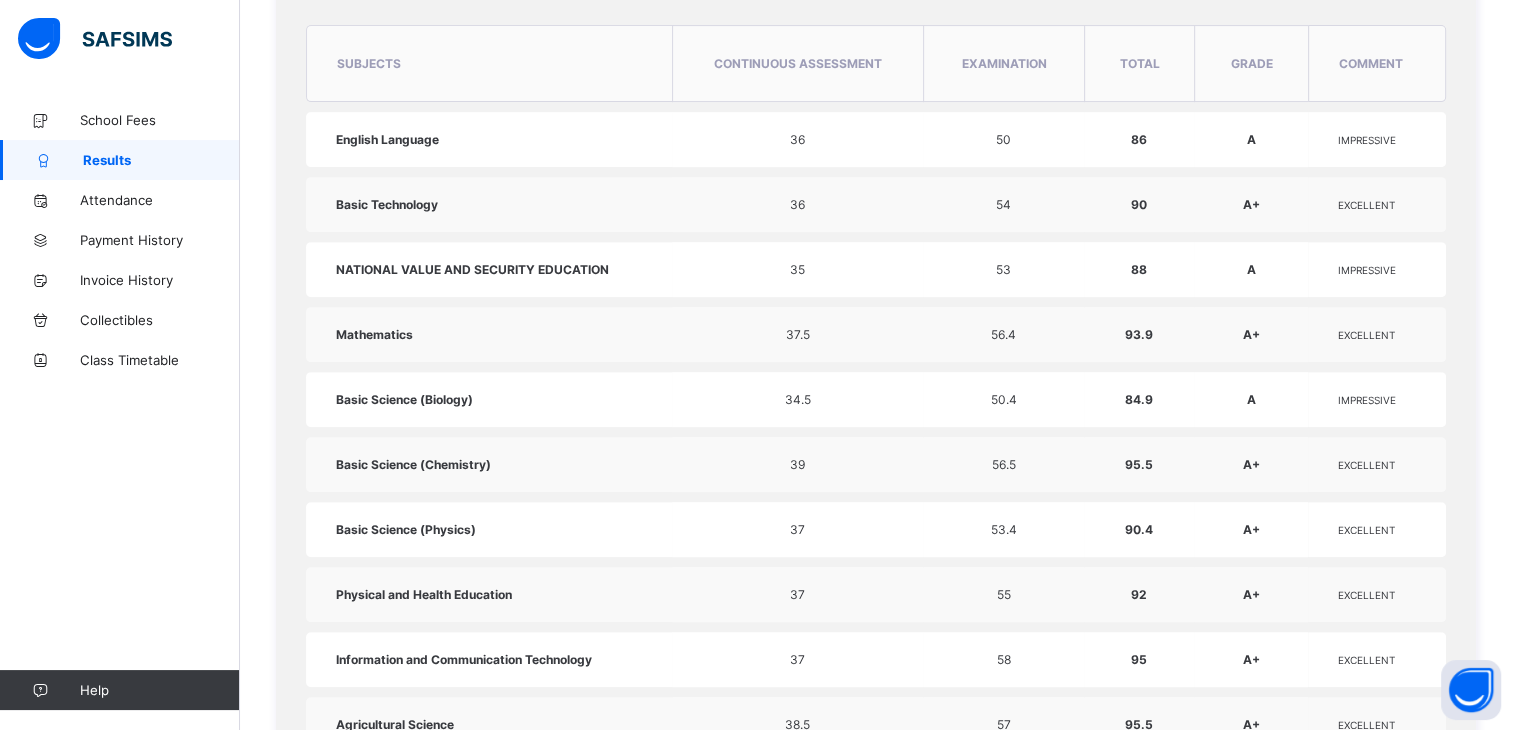 scroll, scrollTop: 829, scrollLeft: 0, axis: vertical 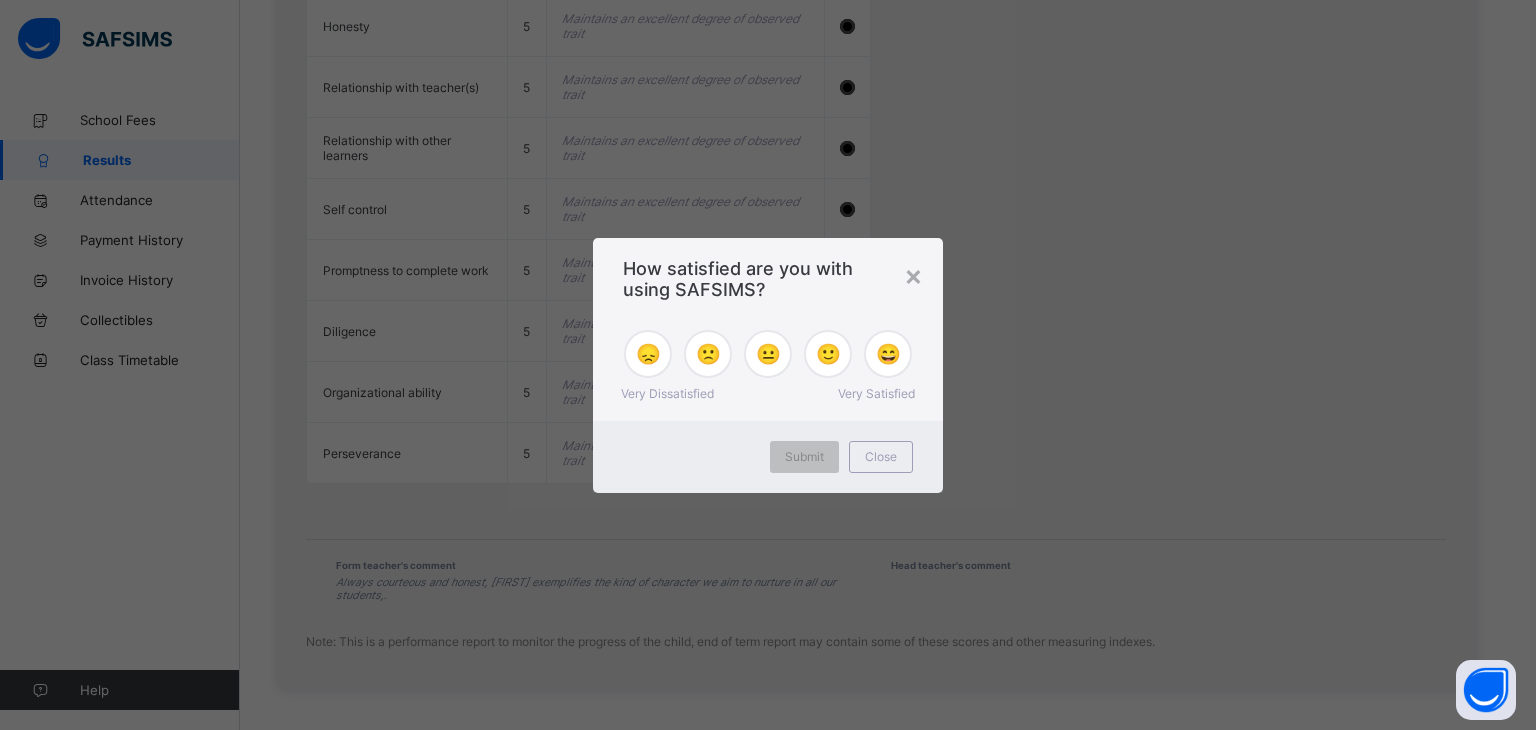 click on "🙂" at bounding box center (828, 354) 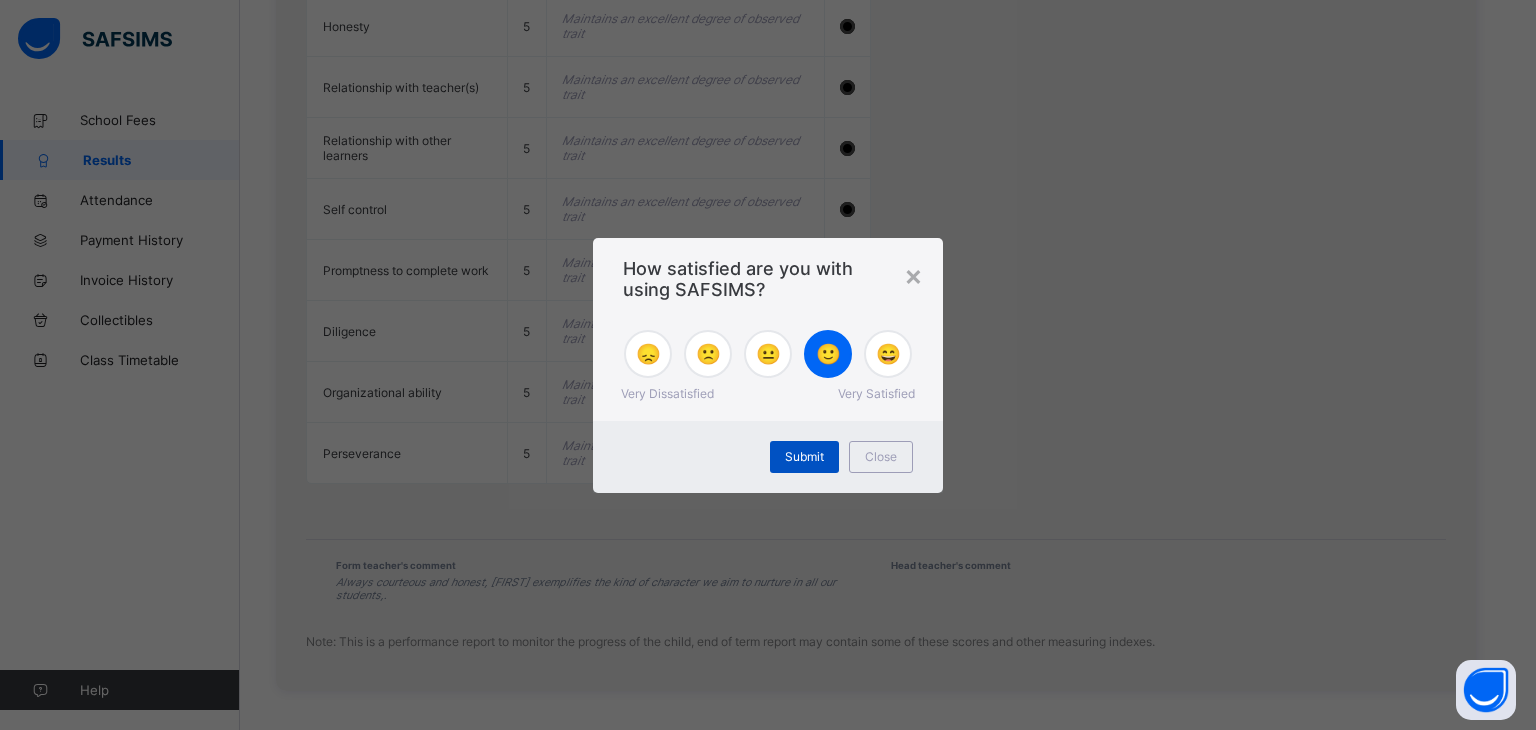 click on "Submit" at bounding box center [804, 456] 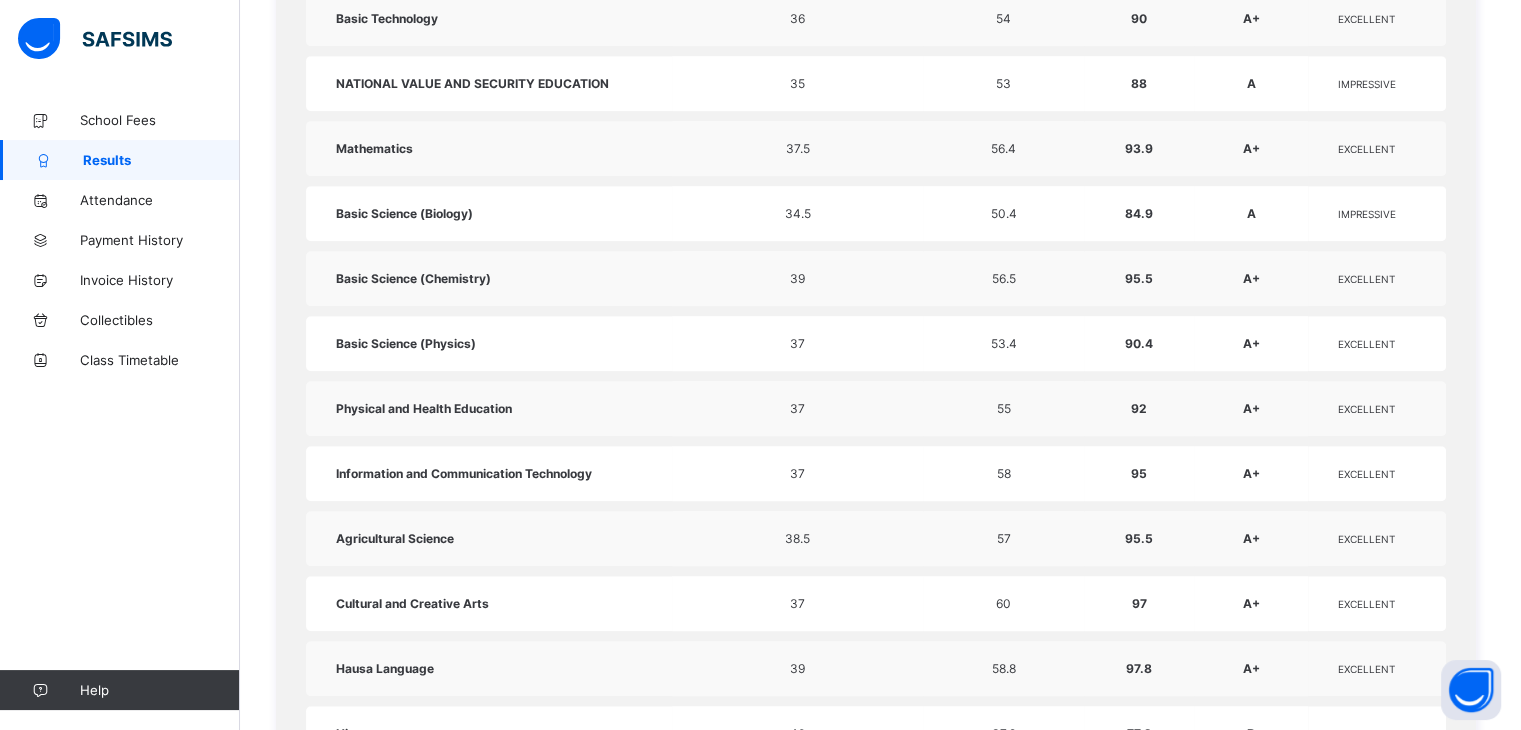 scroll, scrollTop: 1004, scrollLeft: 0, axis: vertical 